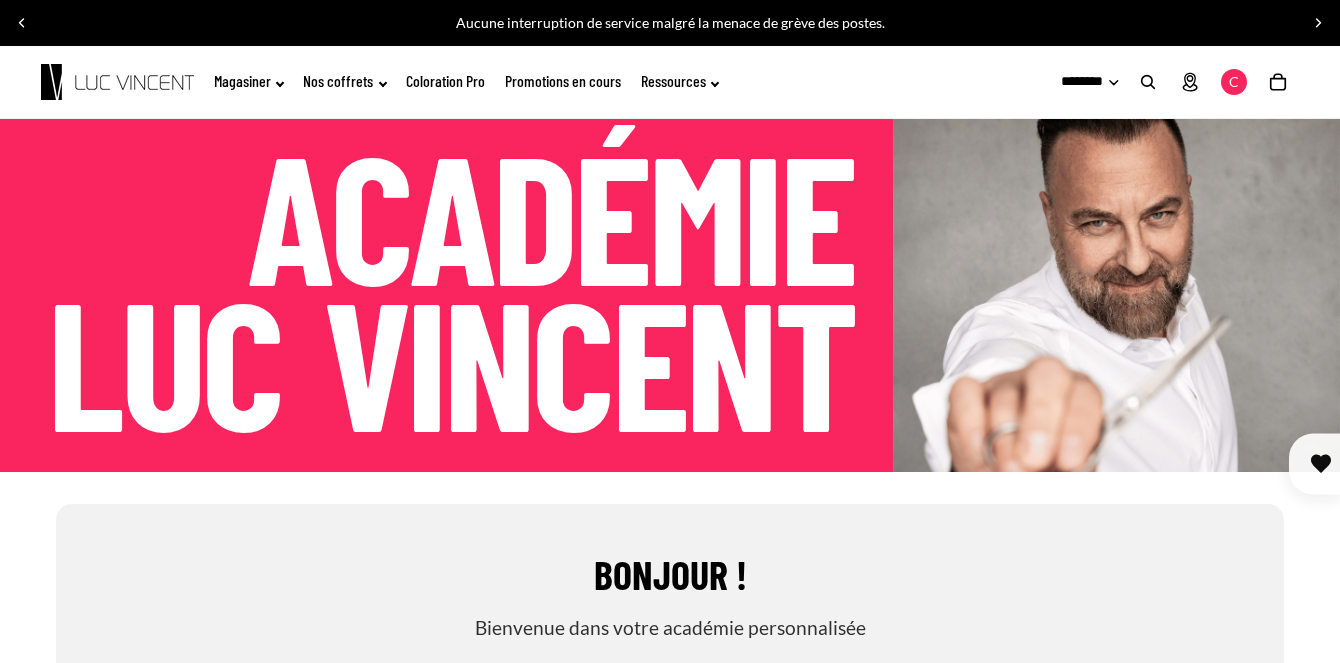 scroll, scrollTop: 1, scrollLeft: 0, axis: vertical 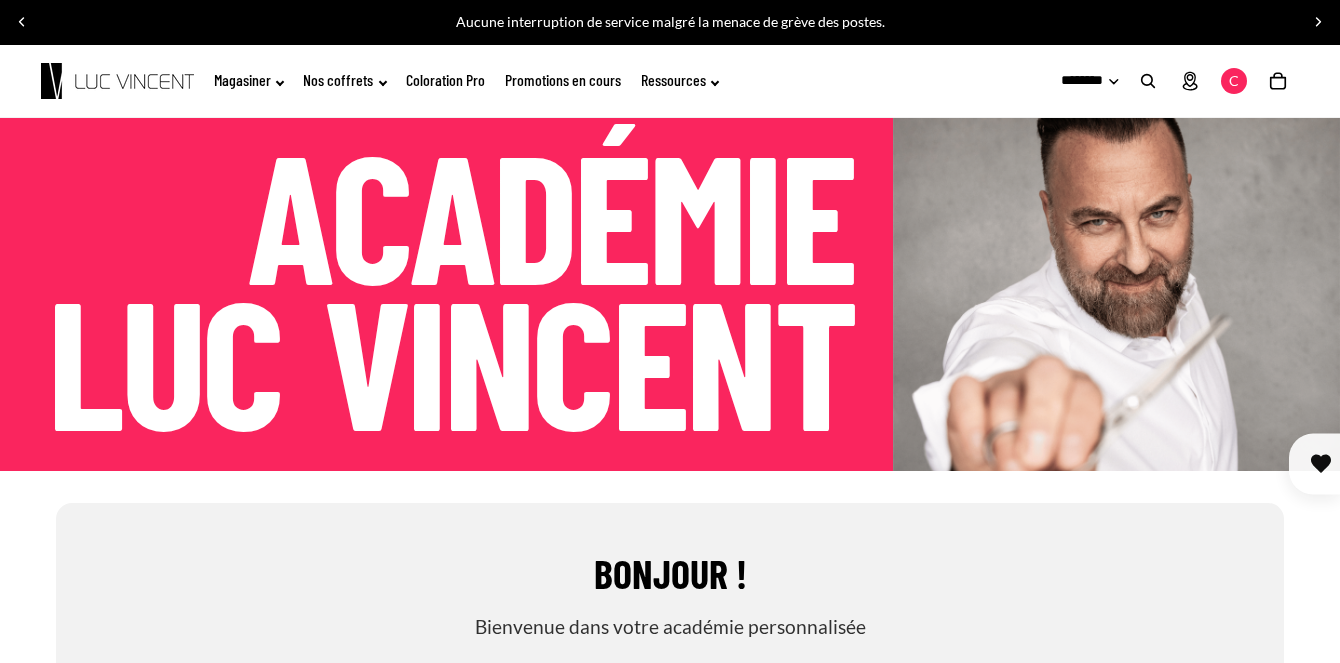 click on "Coloration Pro" 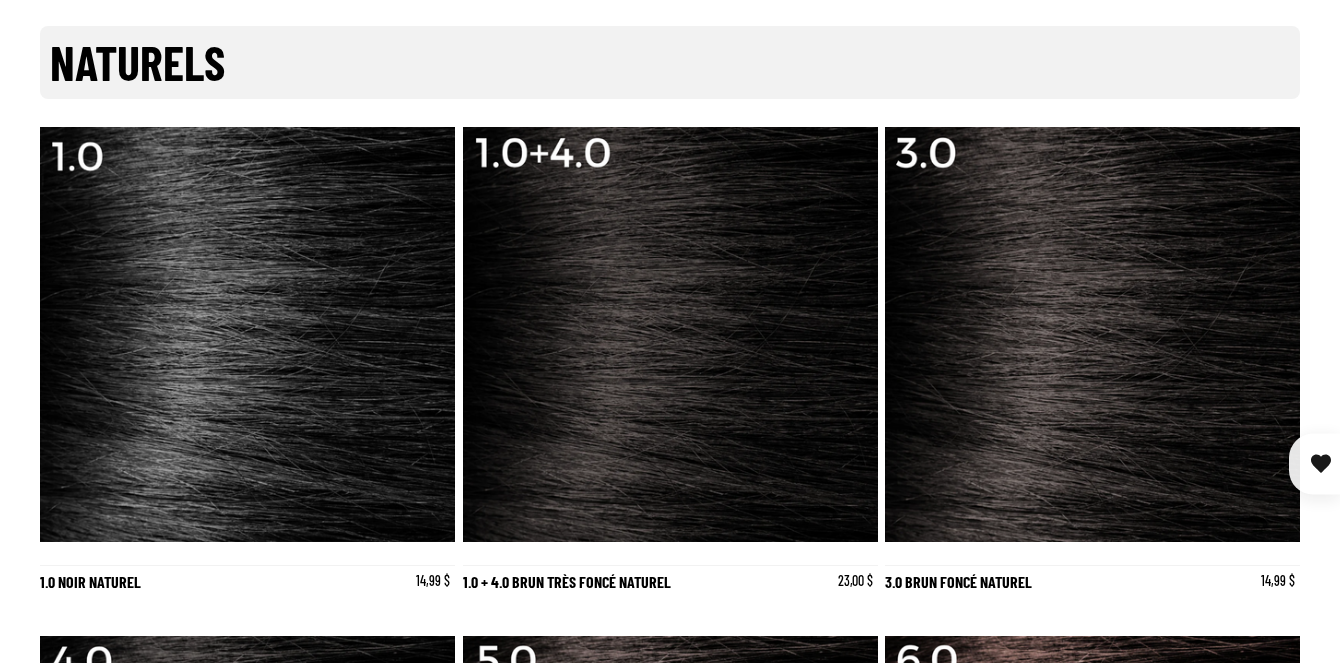 scroll, scrollTop: 3324, scrollLeft: 0, axis: vertical 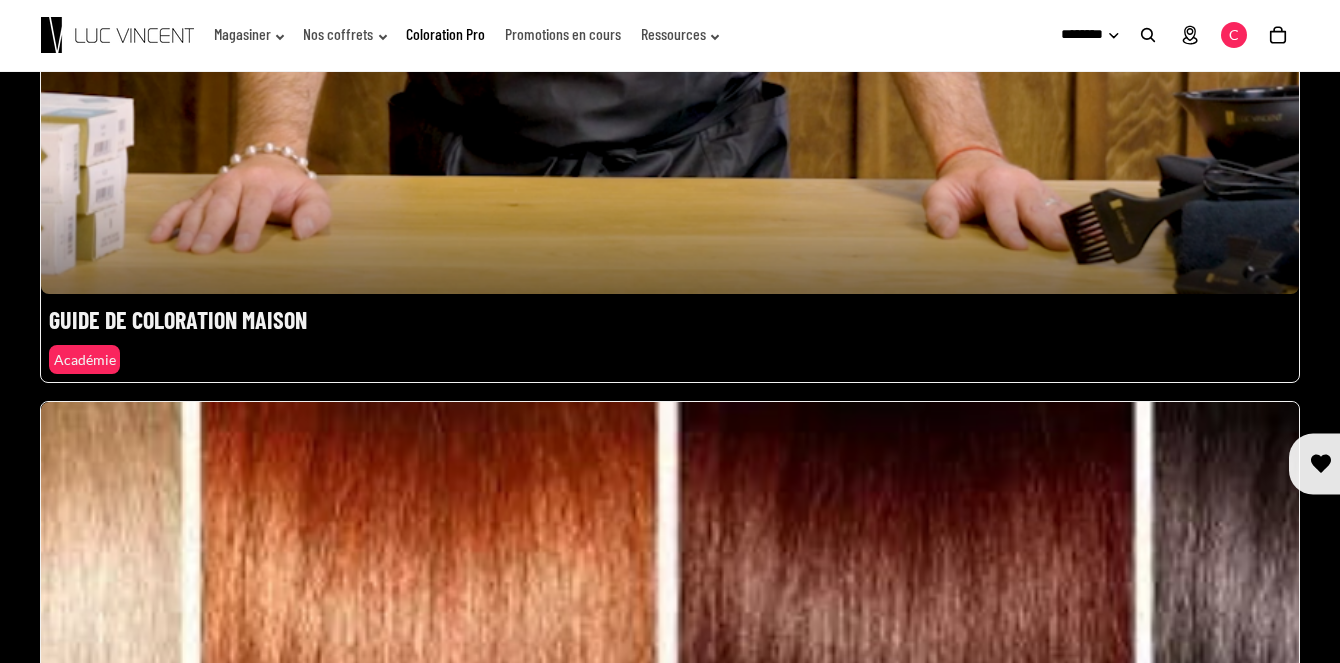 click at bounding box center [670, -291] 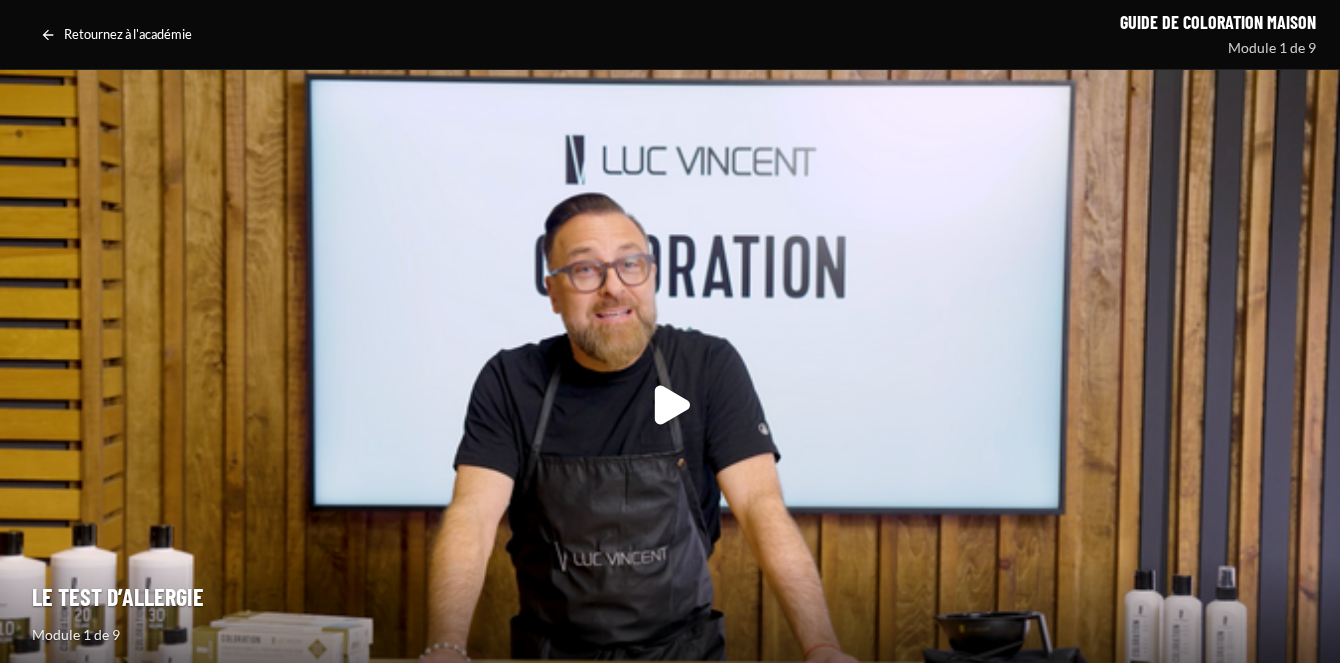 scroll, scrollTop: 0, scrollLeft: 0, axis: both 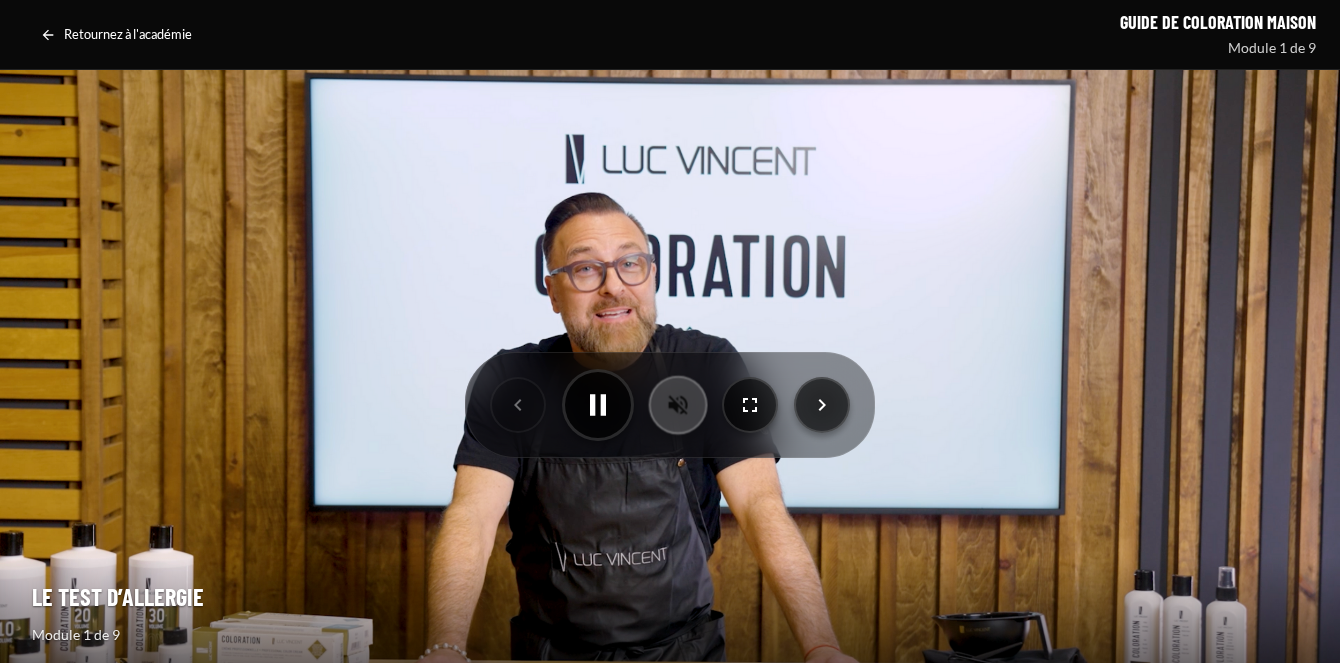 click 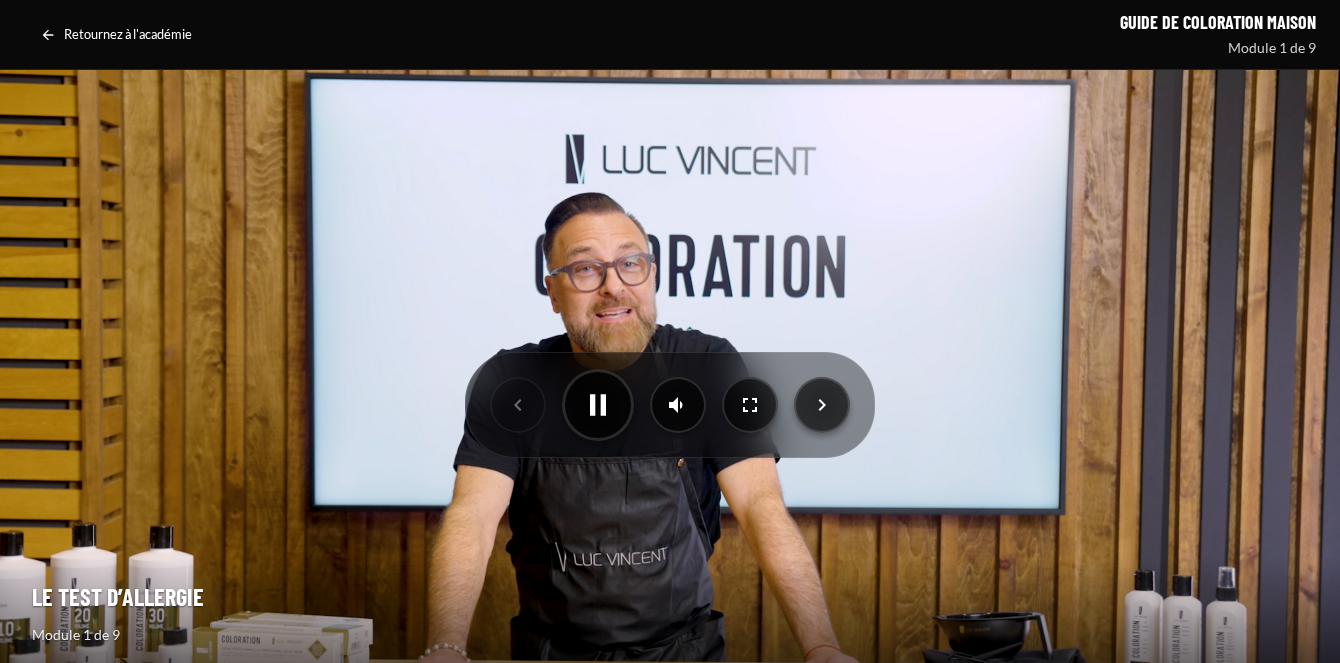 type 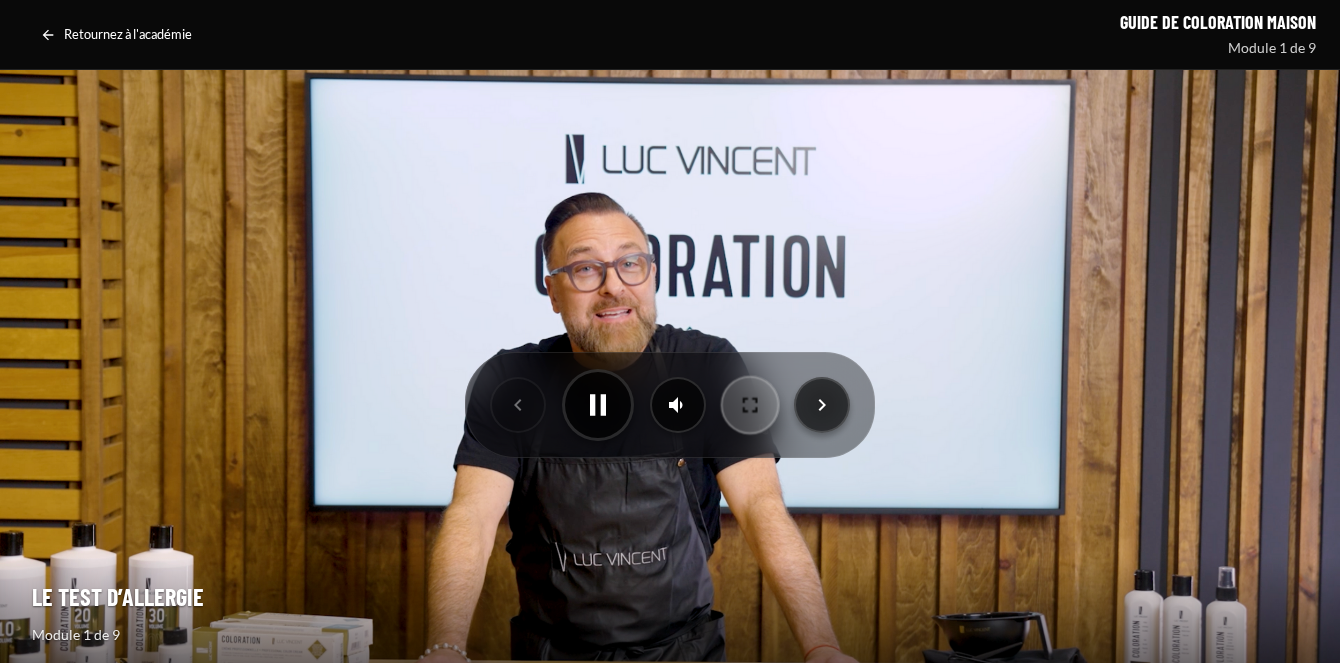 click 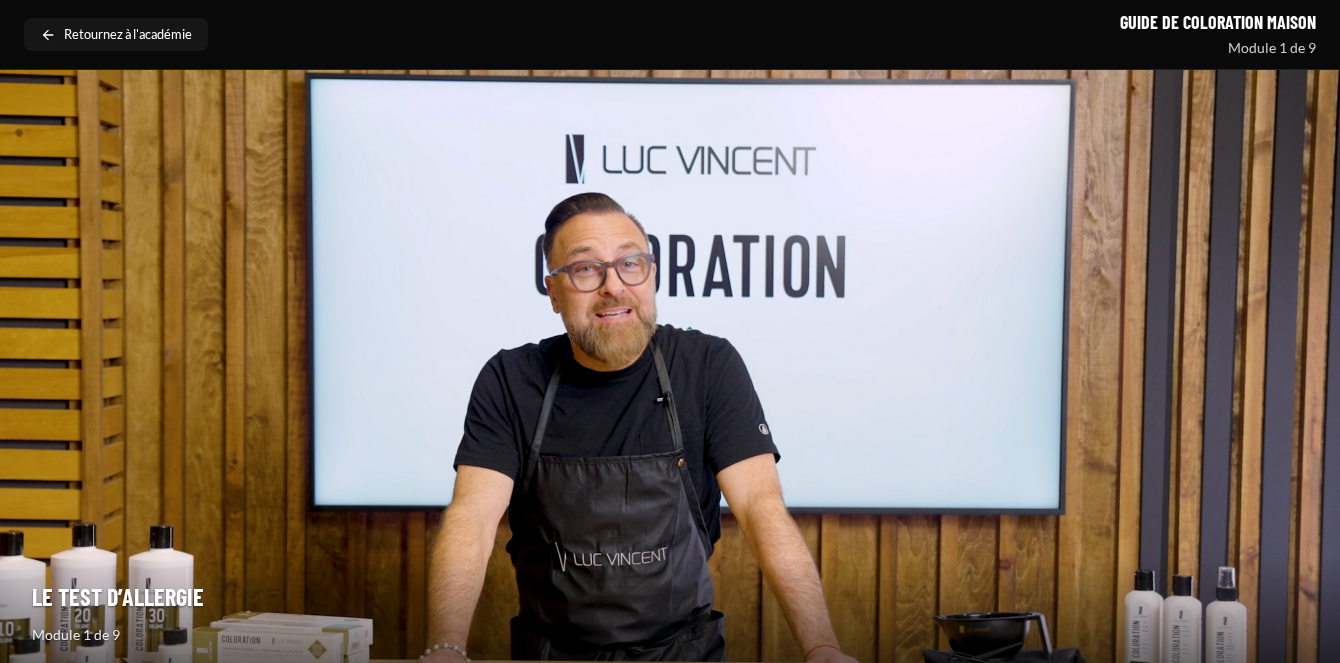 click 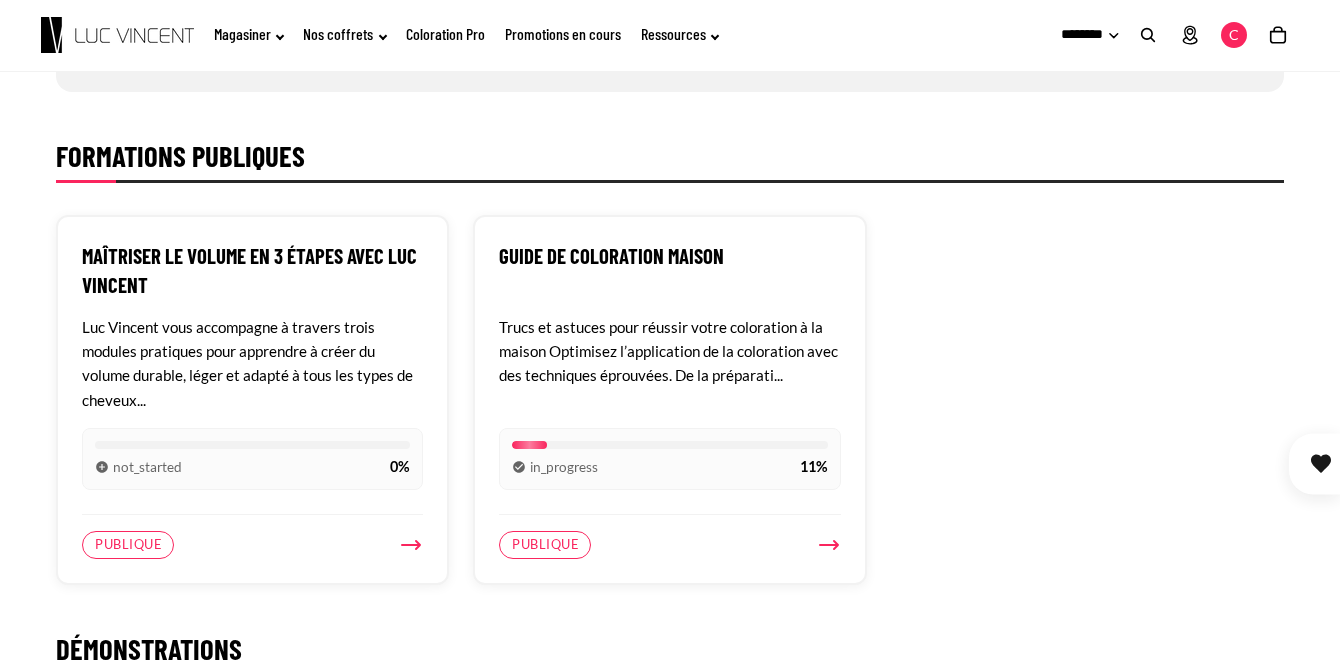 scroll, scrollTop: 616, scrollLeft: 0, axis: vertical 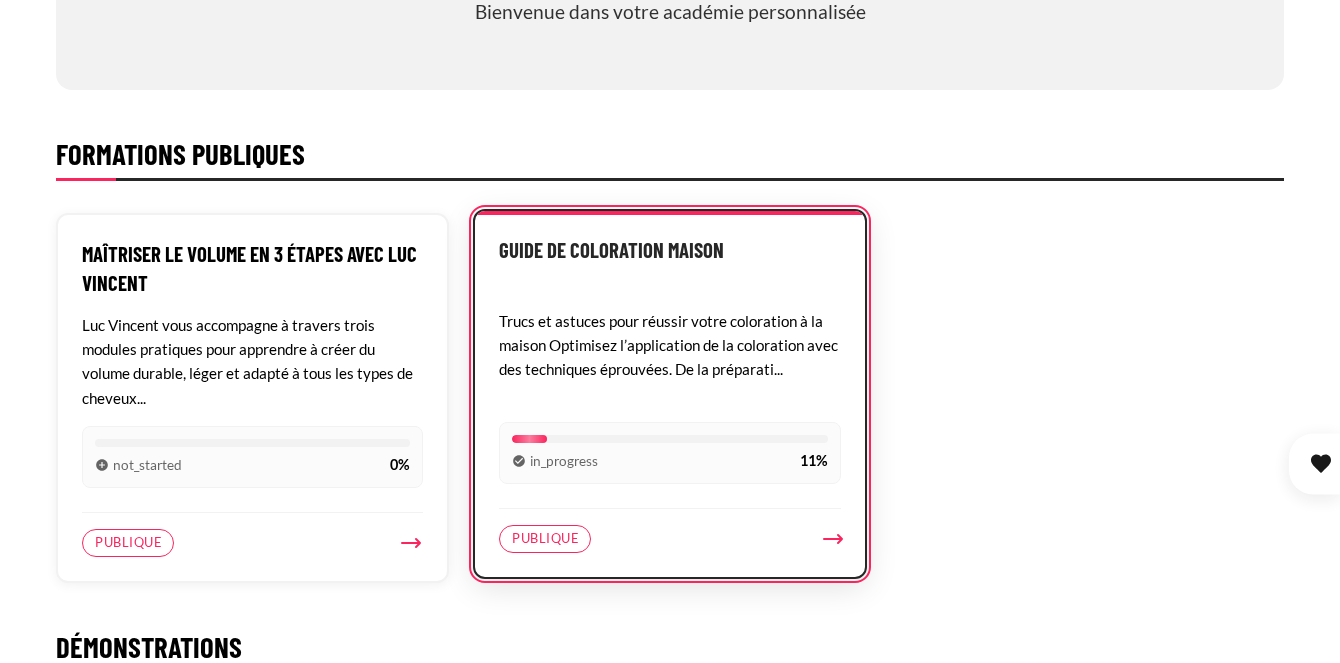 click 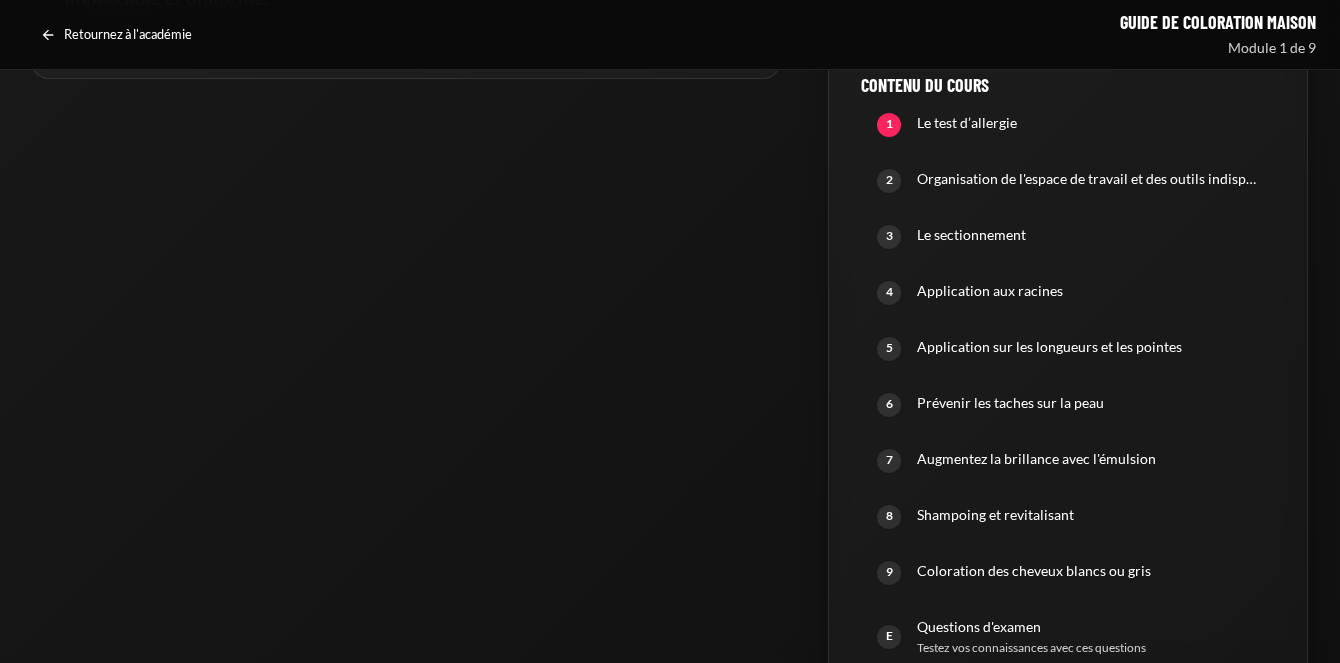 scroll, scrollTop: 1037, scrollLeft: 0, axis: vertical 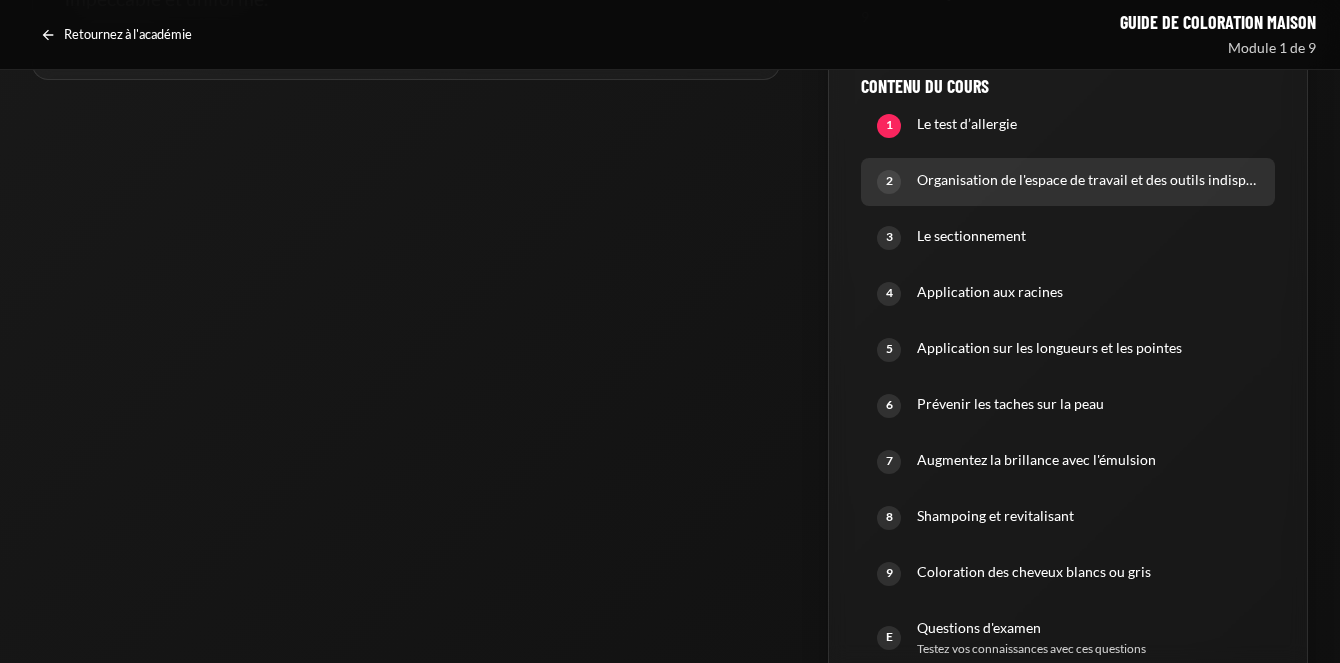 click on "Organisation de l'espace de travail et des outils indispensables" at bounding box center [1088, 180] 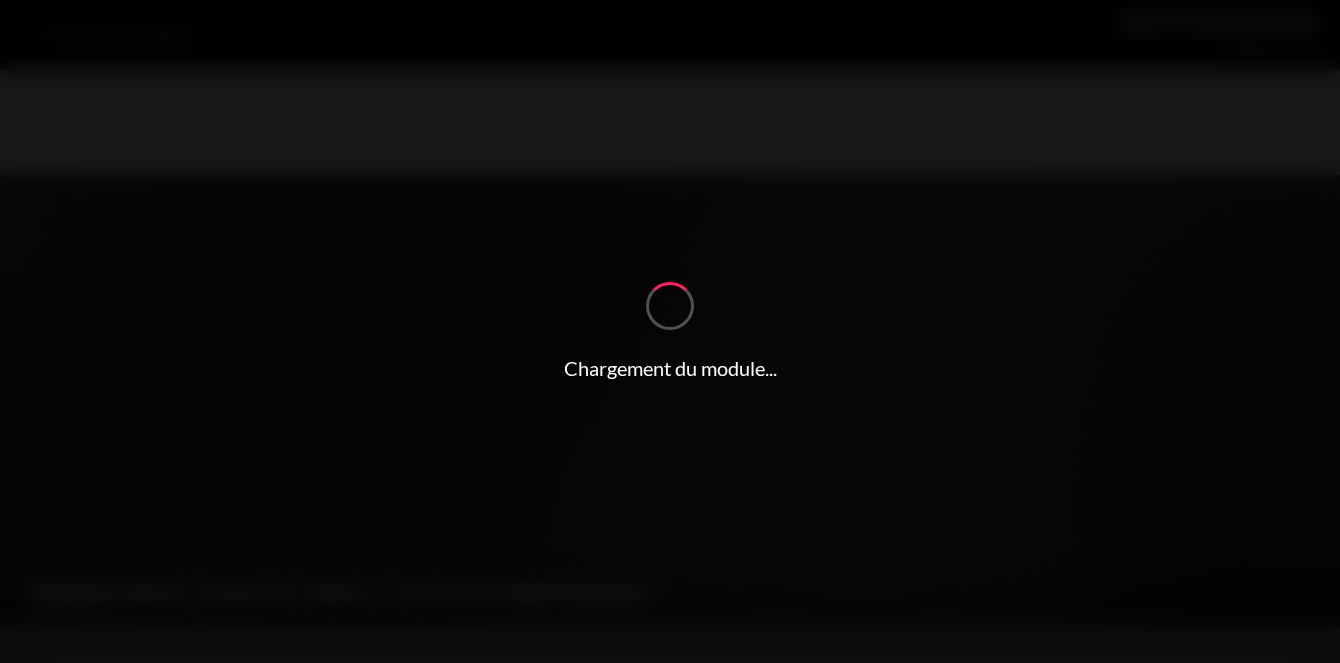 scroll, scrollTop: 0, scrollLeft: 0, axis: both 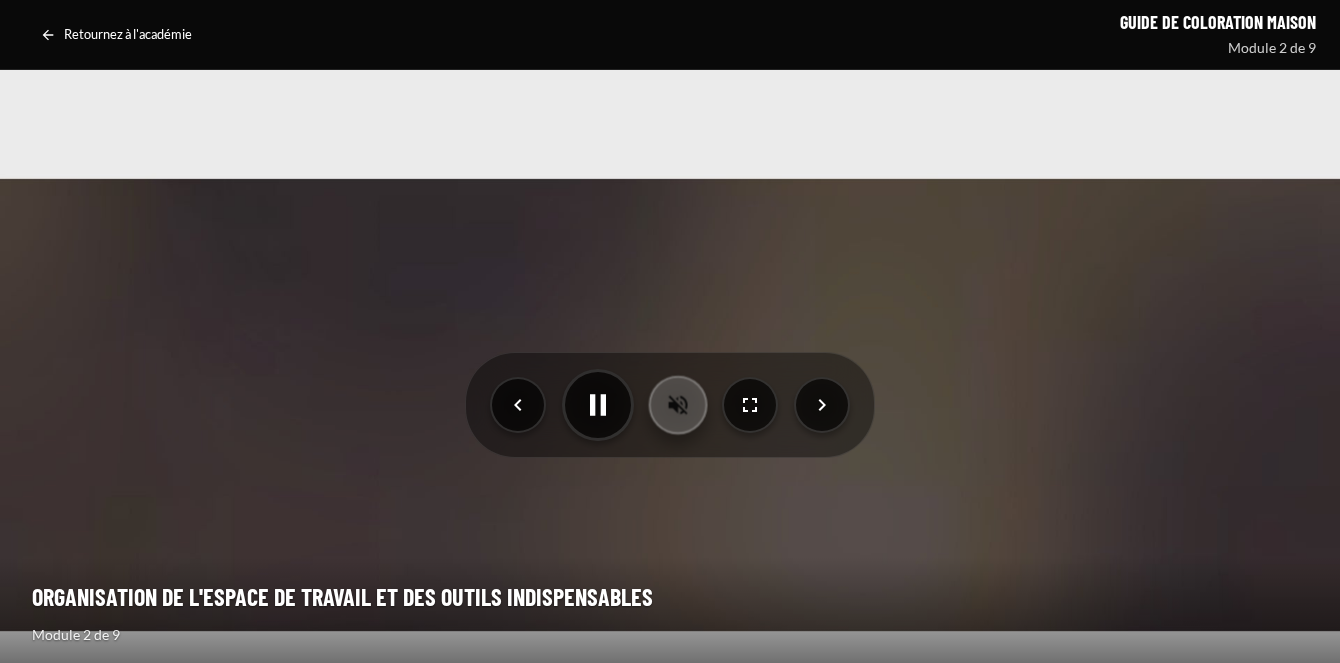 click 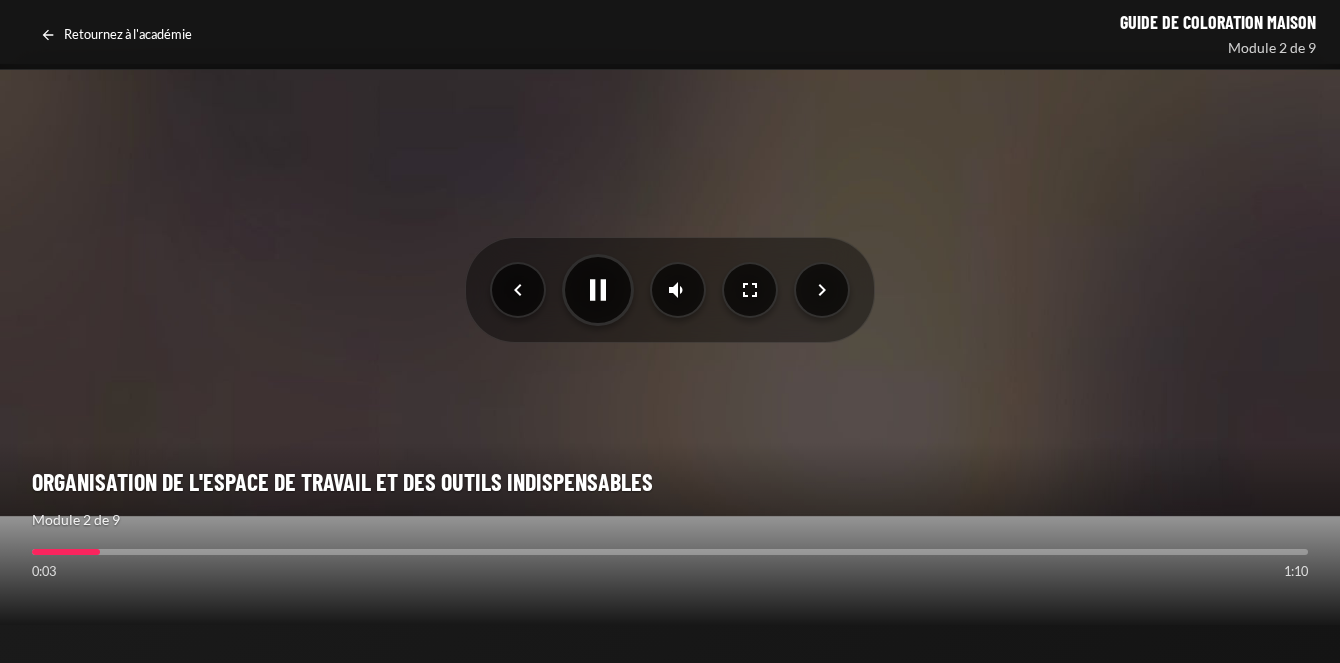 scroll, scrollTop: 116, scrollLeft: 0, axis: vertical 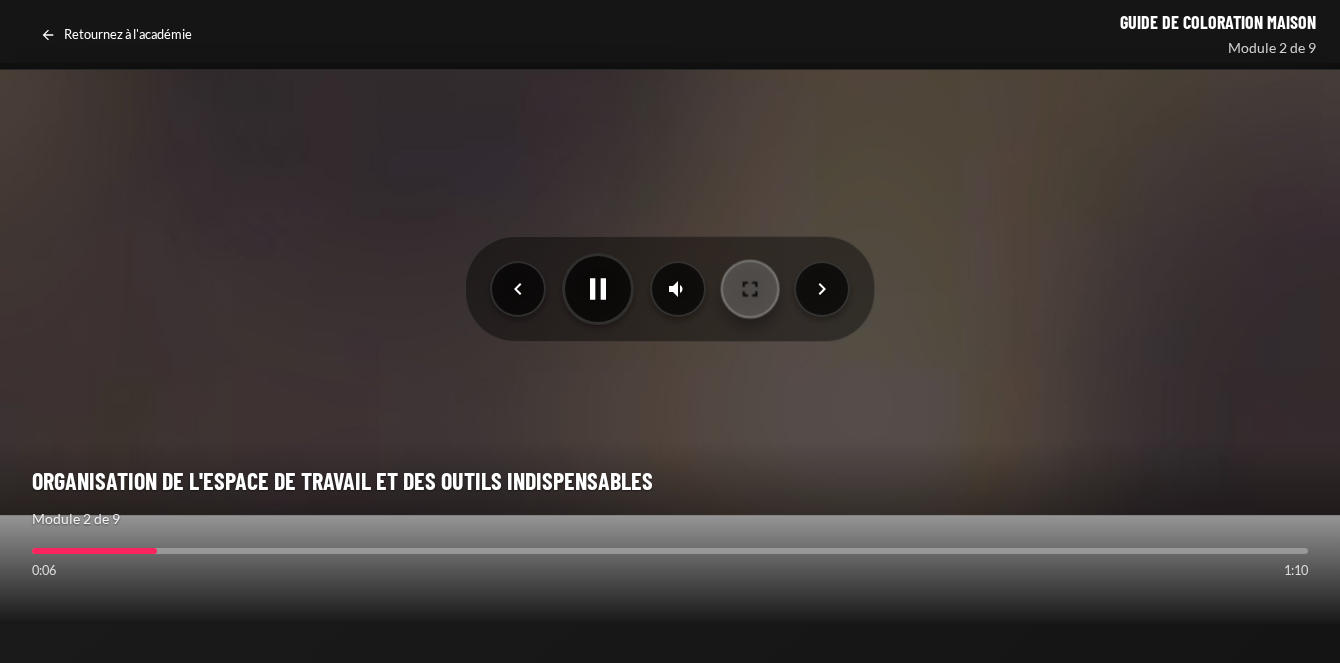 click 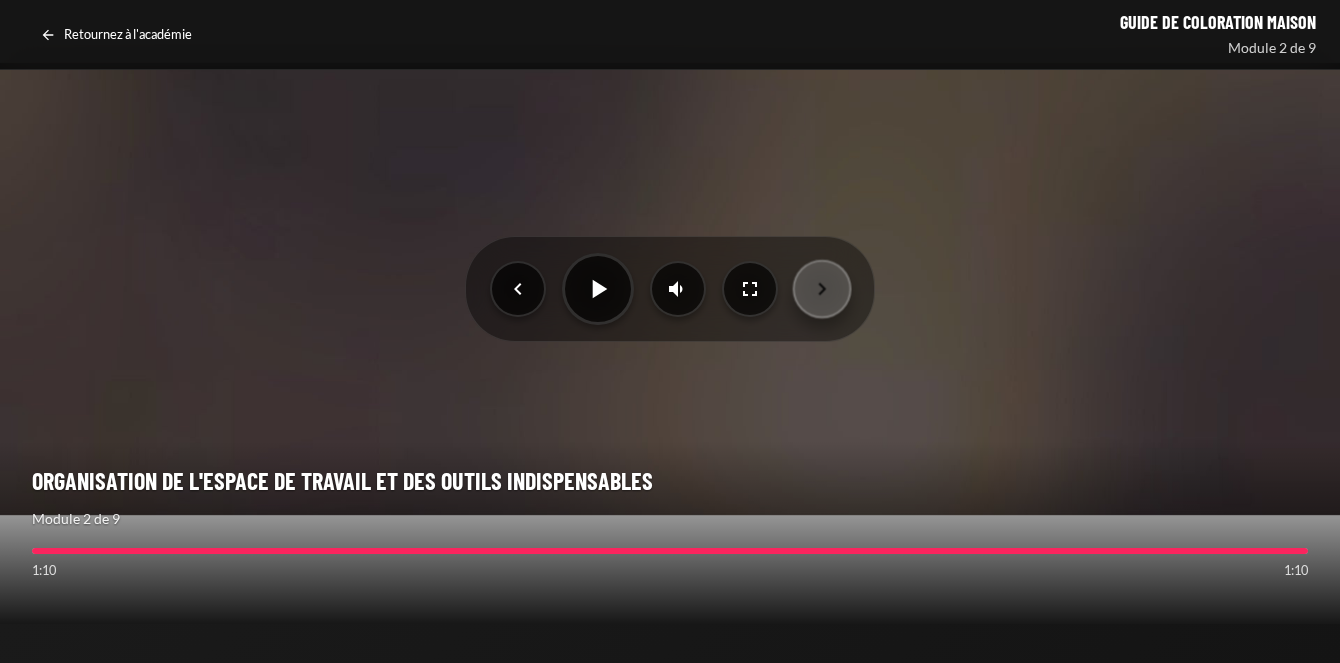 click 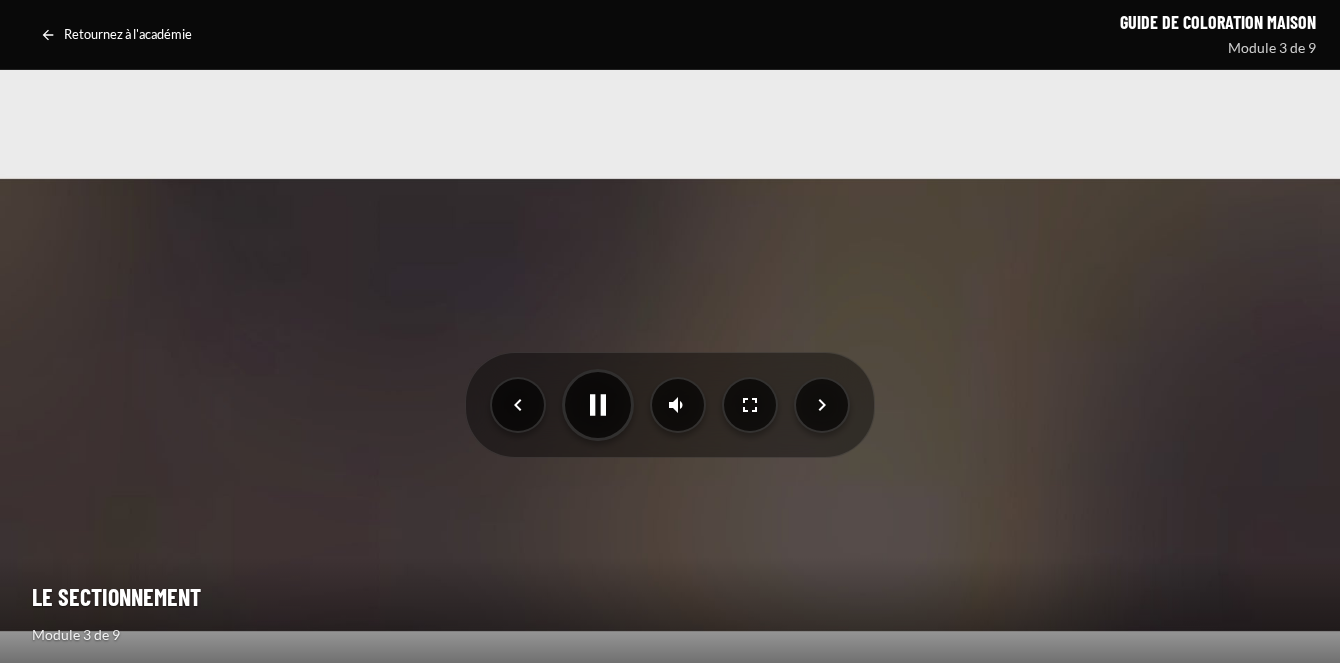 scroll, scrollTop: 107, scrollLeft: 0, axis: vertical 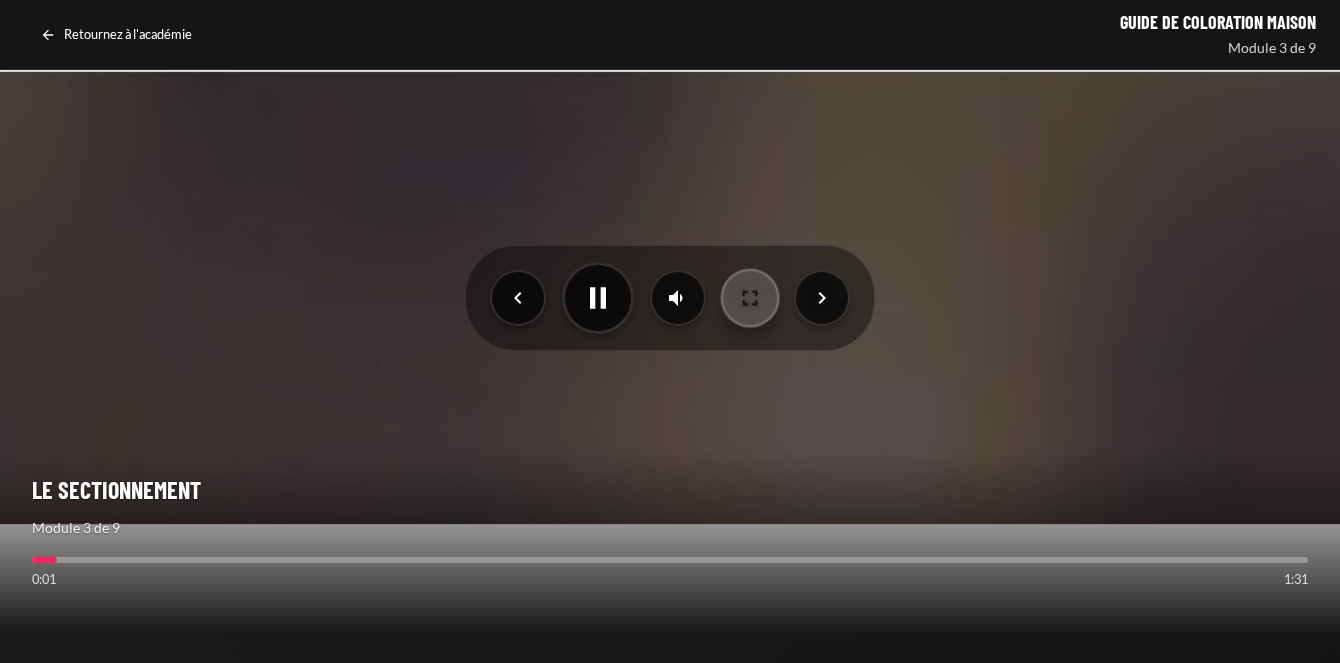 click 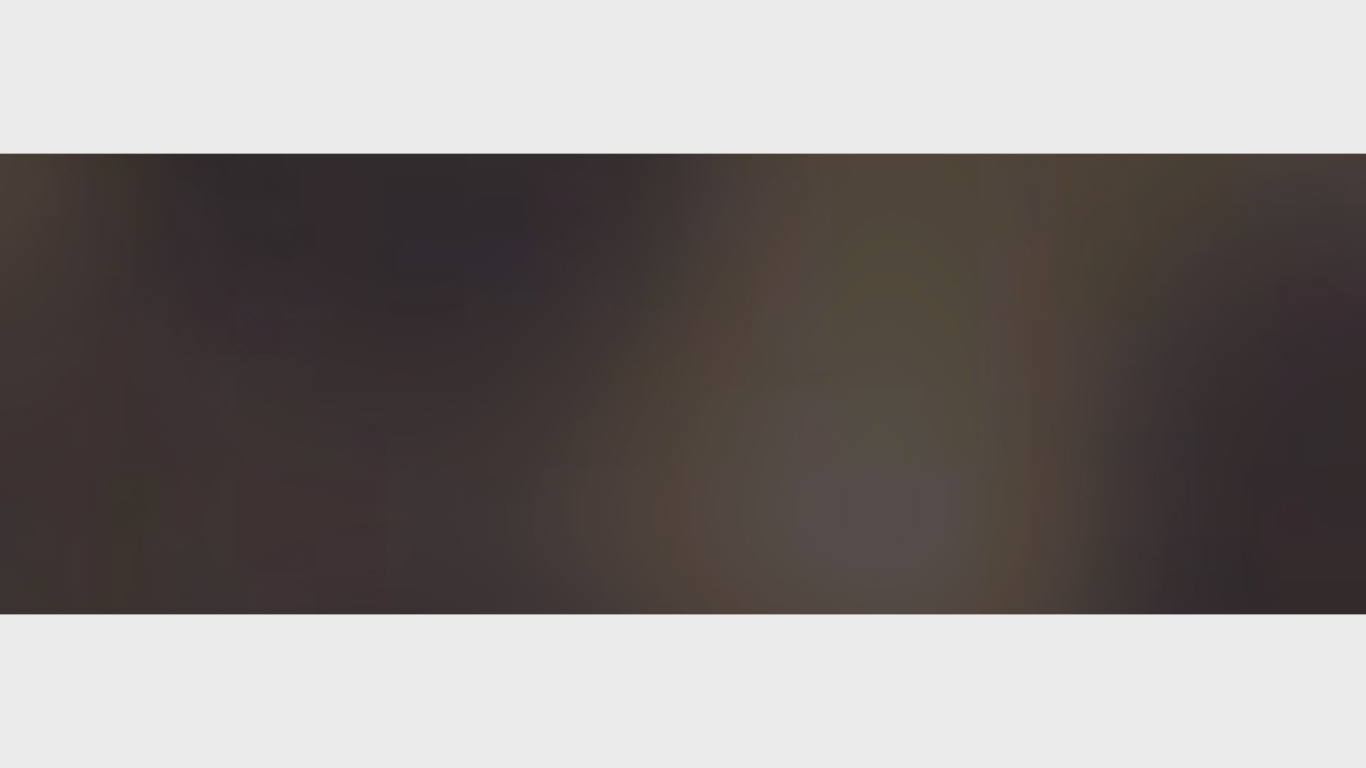 click at bounding box center [683, 384] 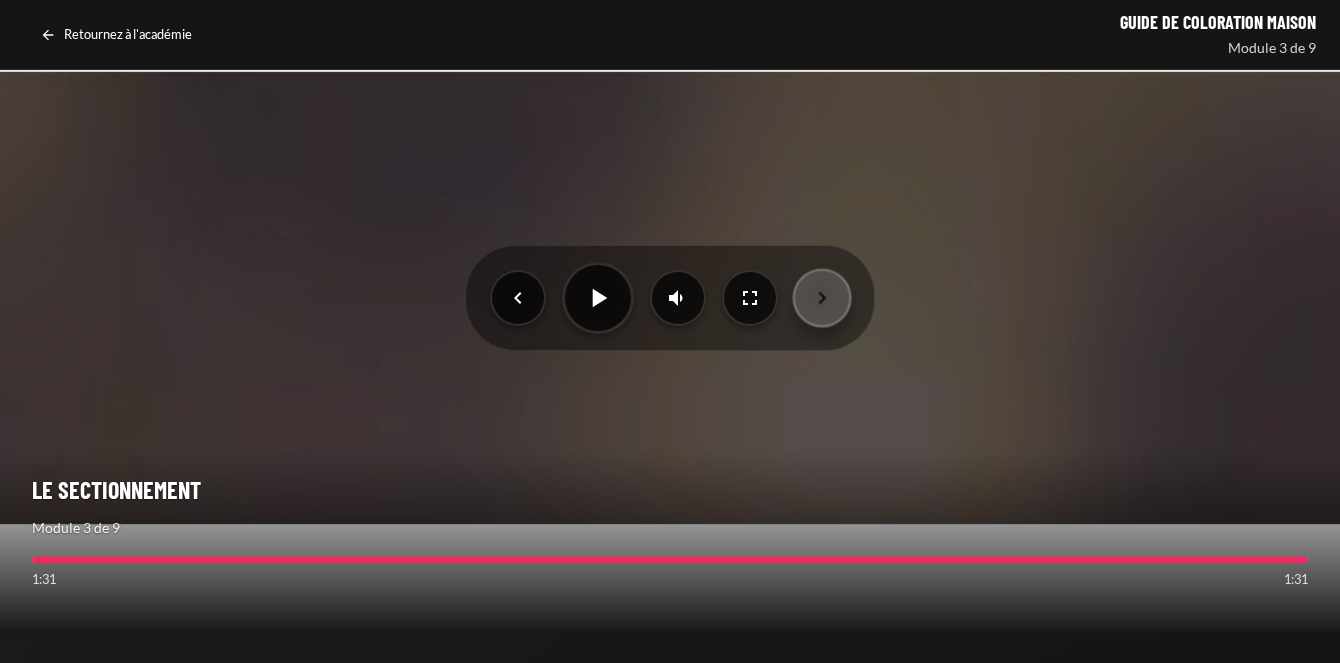 click 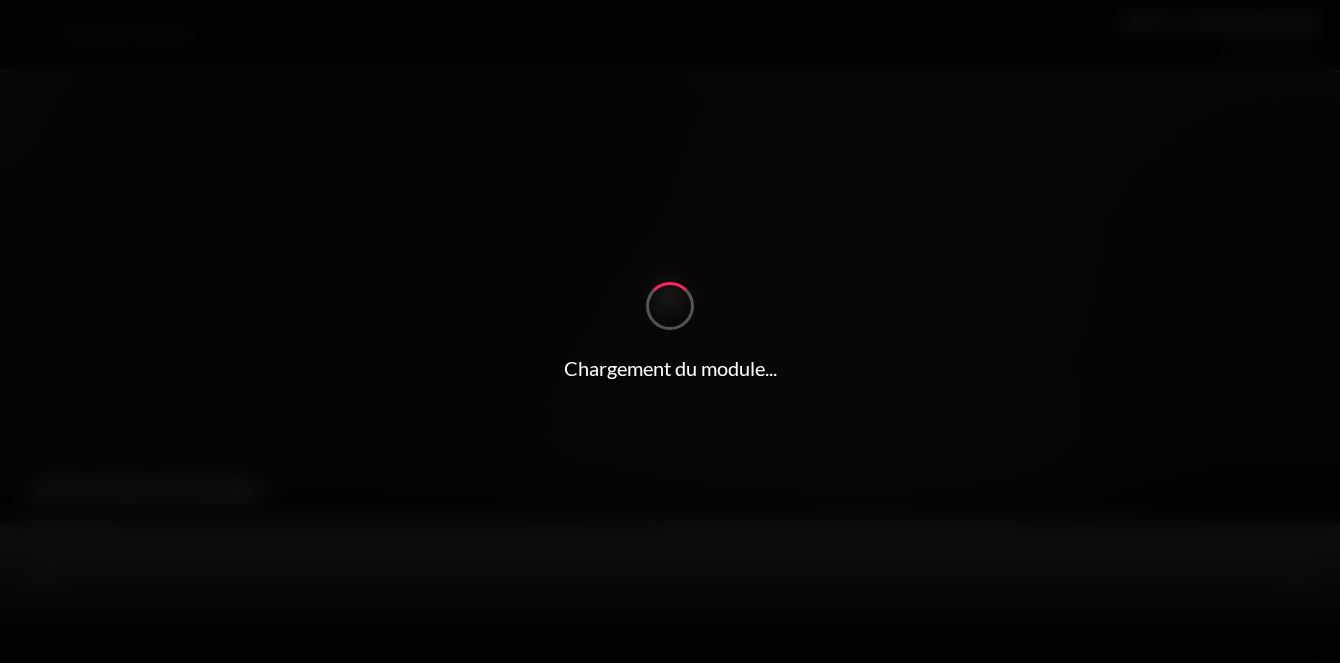 scroll, scrollTop: 0, scrollLeft: 0, axis: both 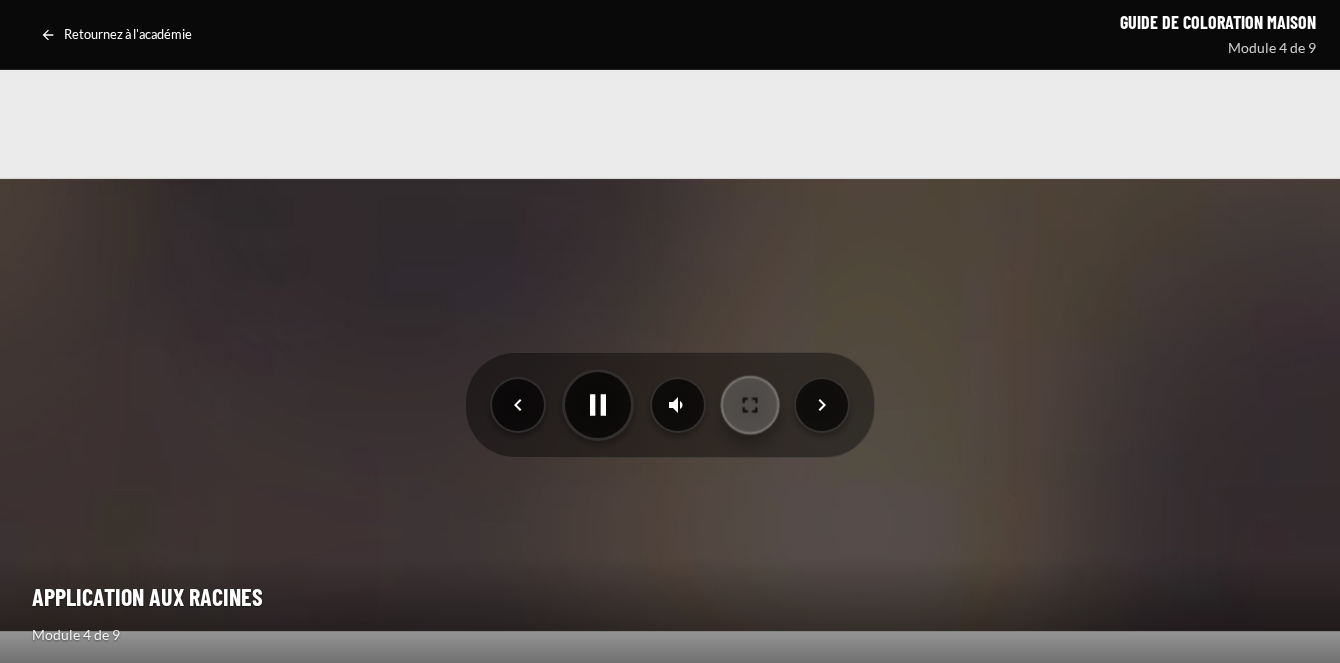 click 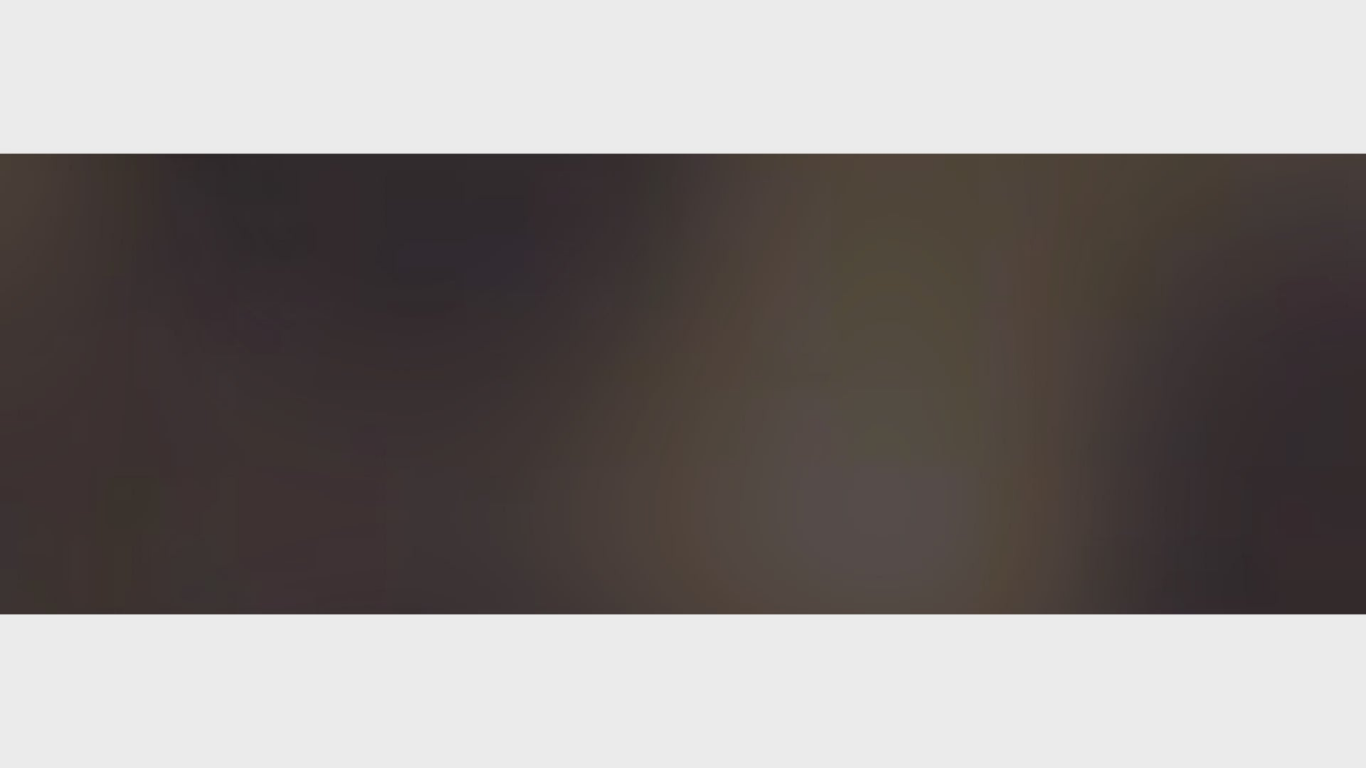 click at bounding box center [683, 384] 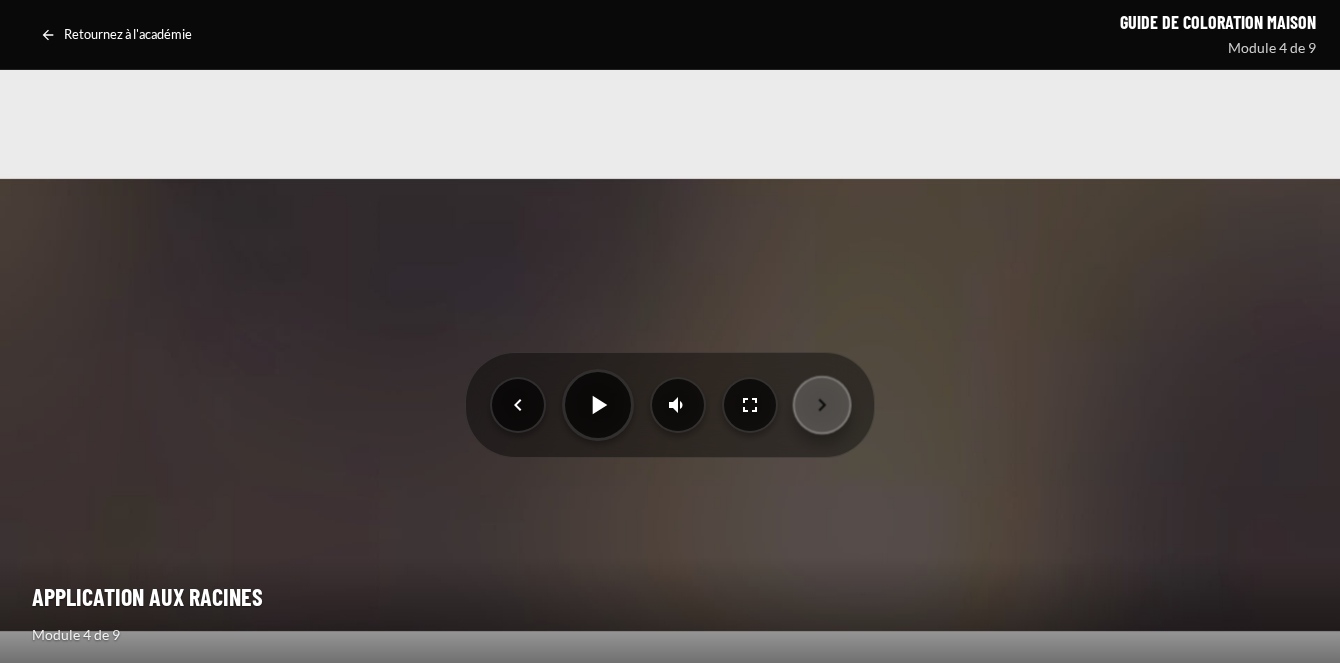 click 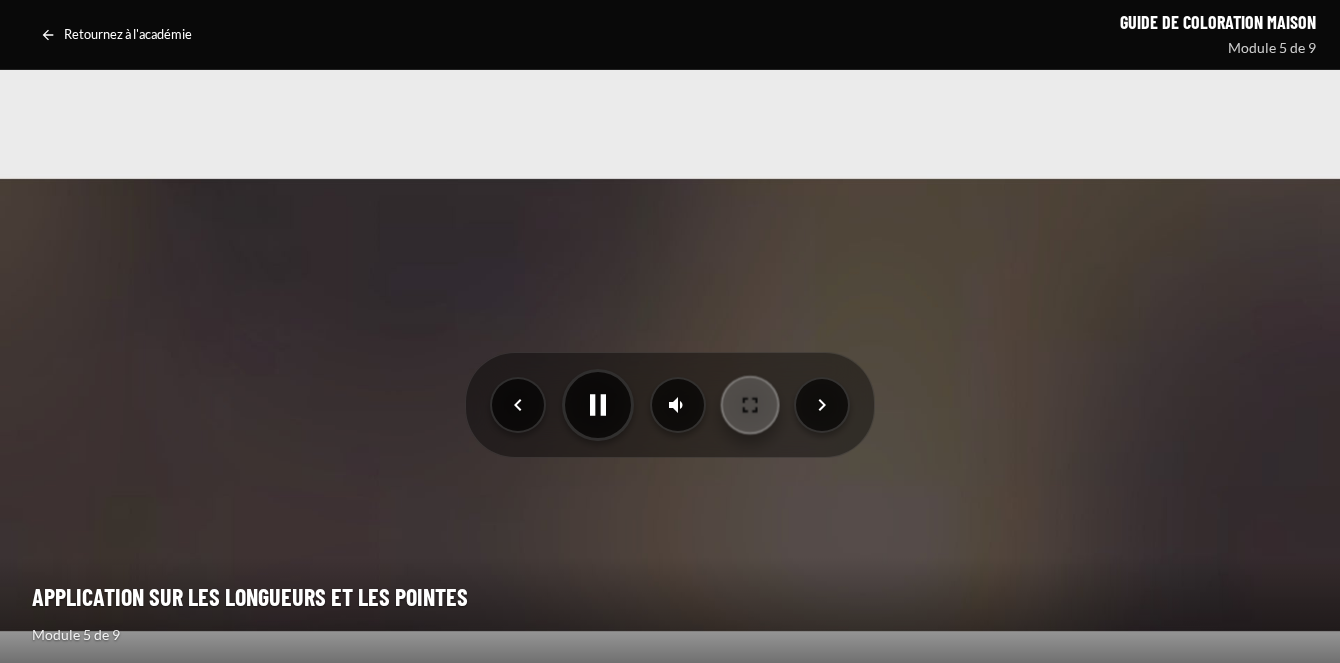 click 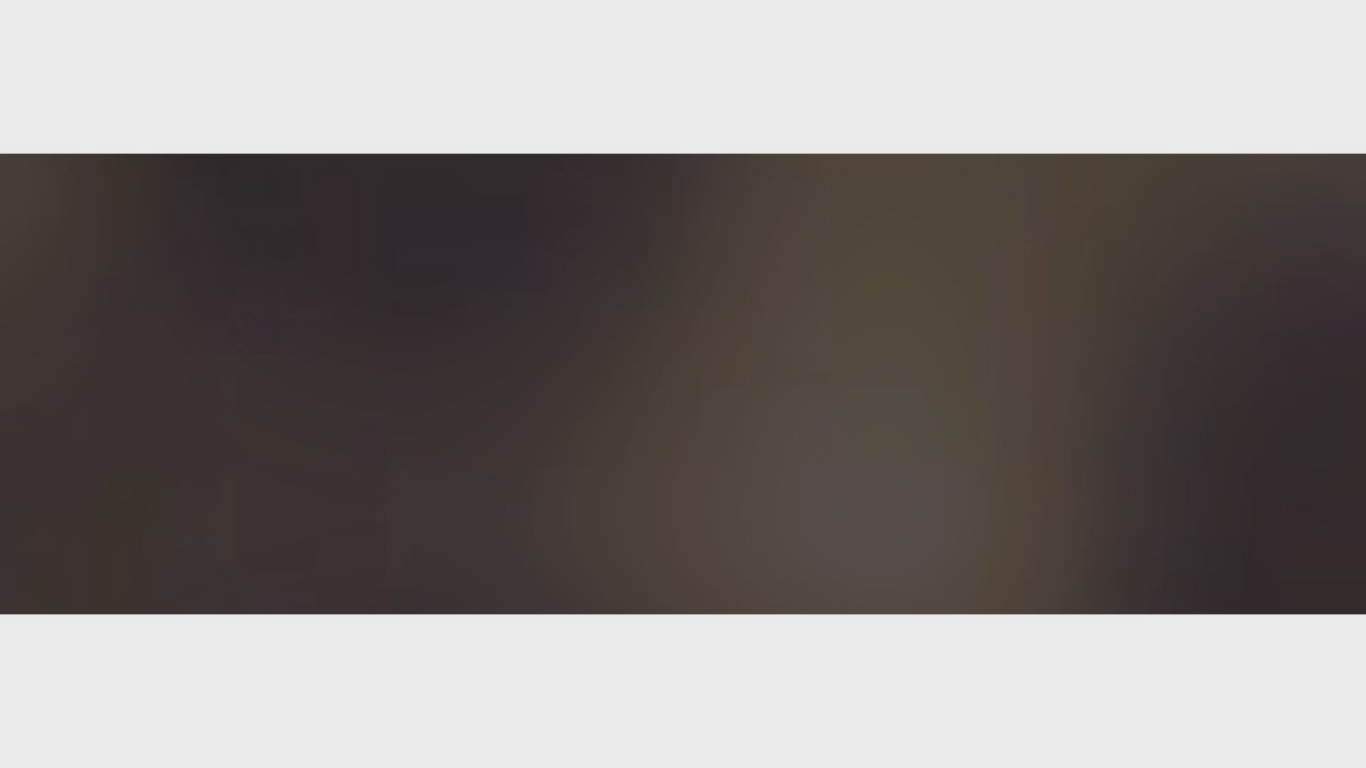 click at bounding box center (683, 384) 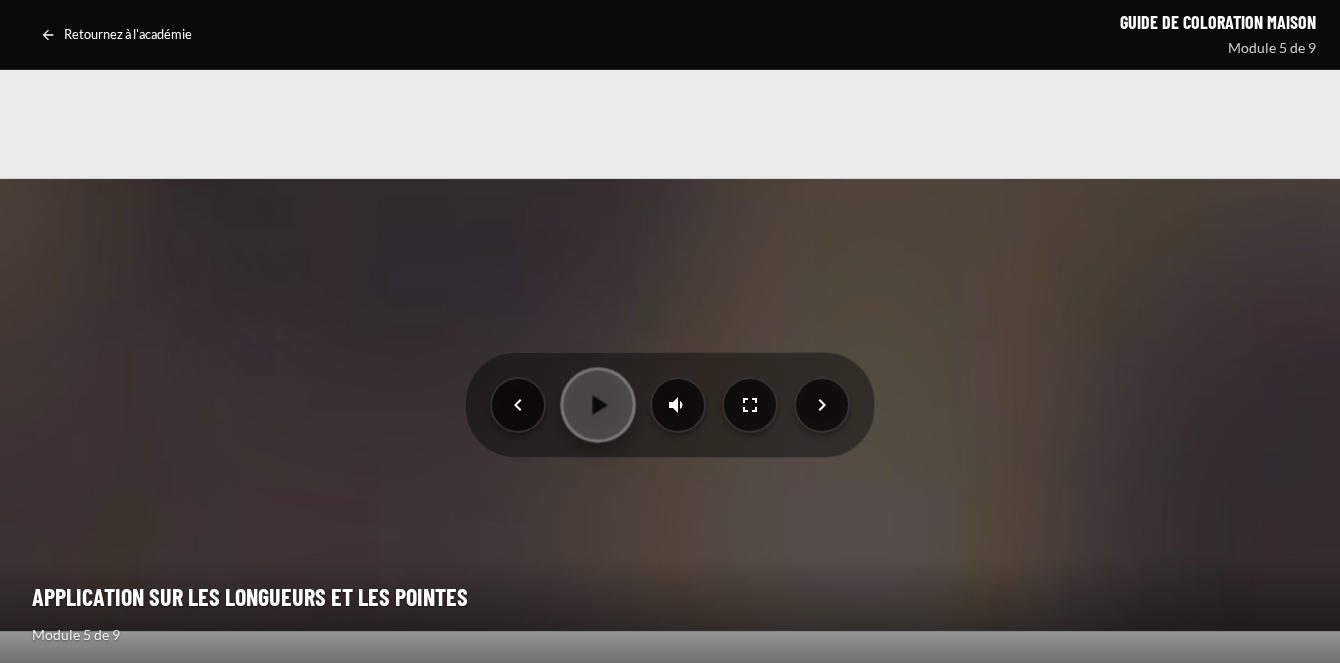 click 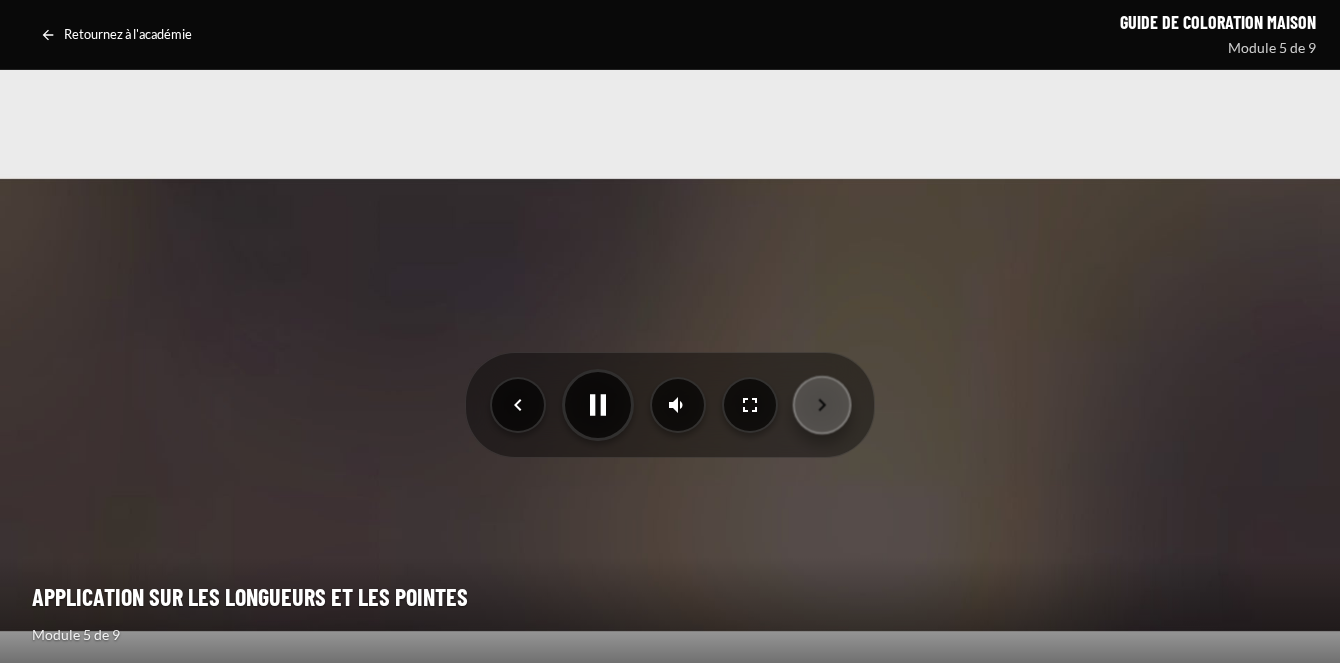 click 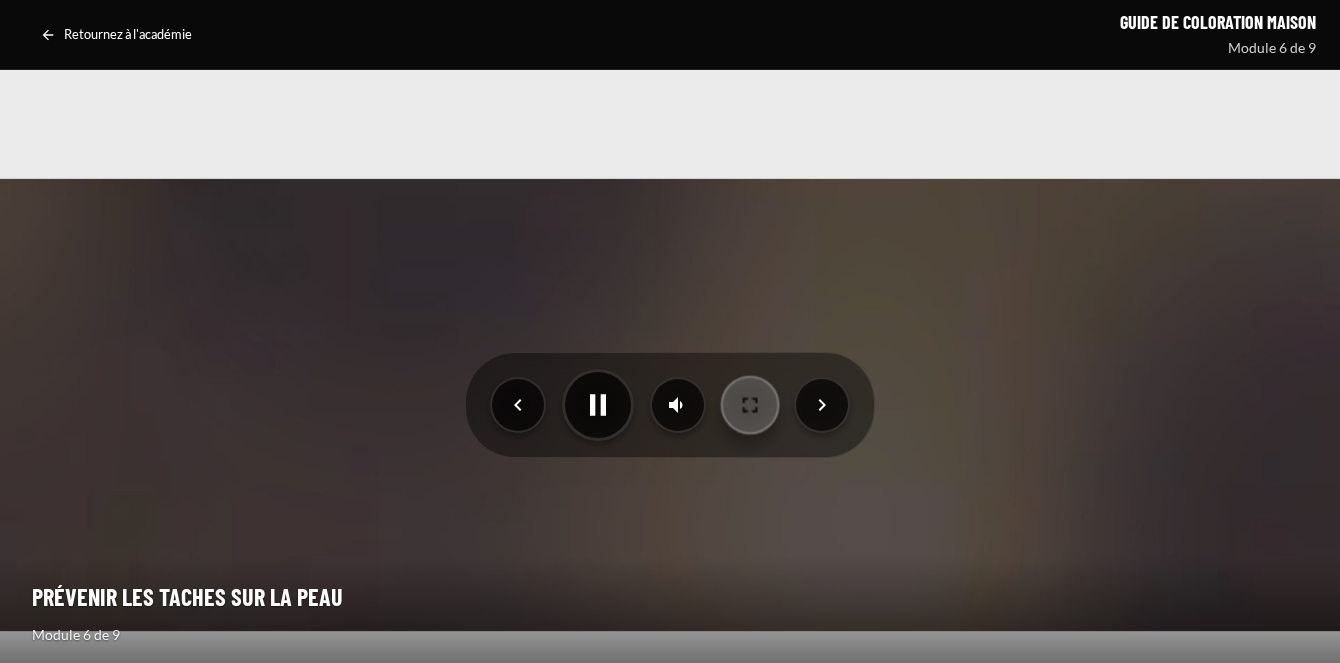 click 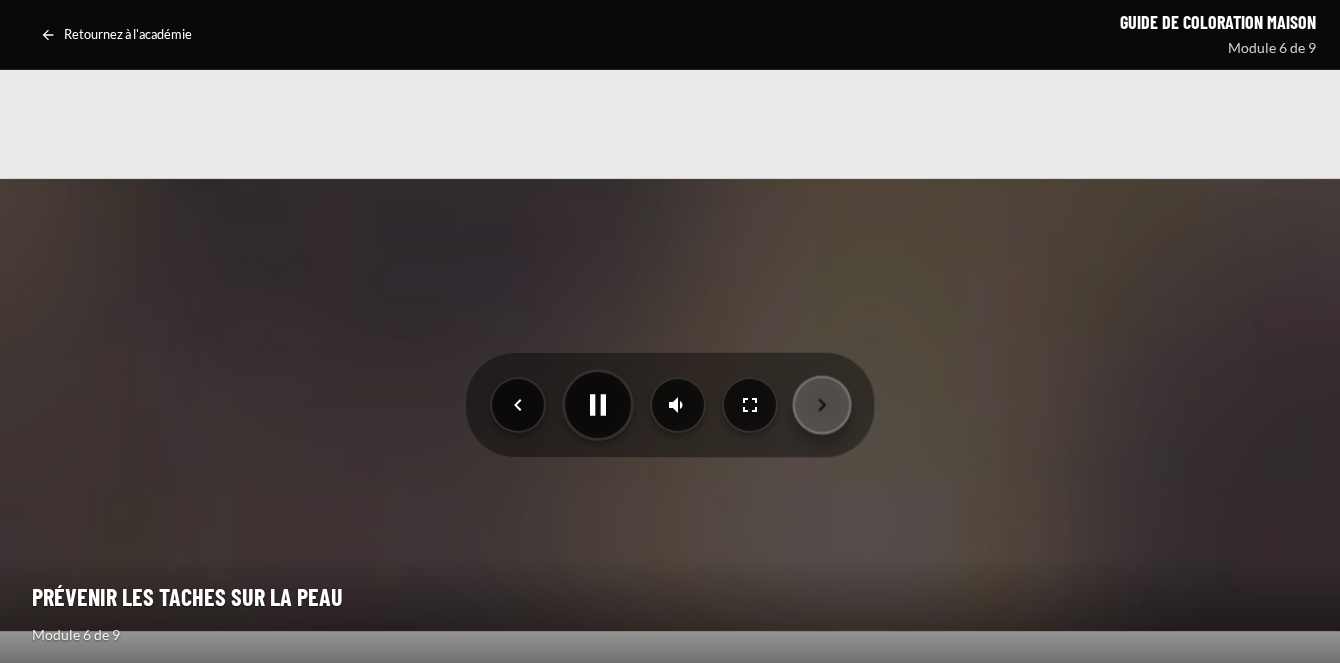 click at bounding box center [822, 405] 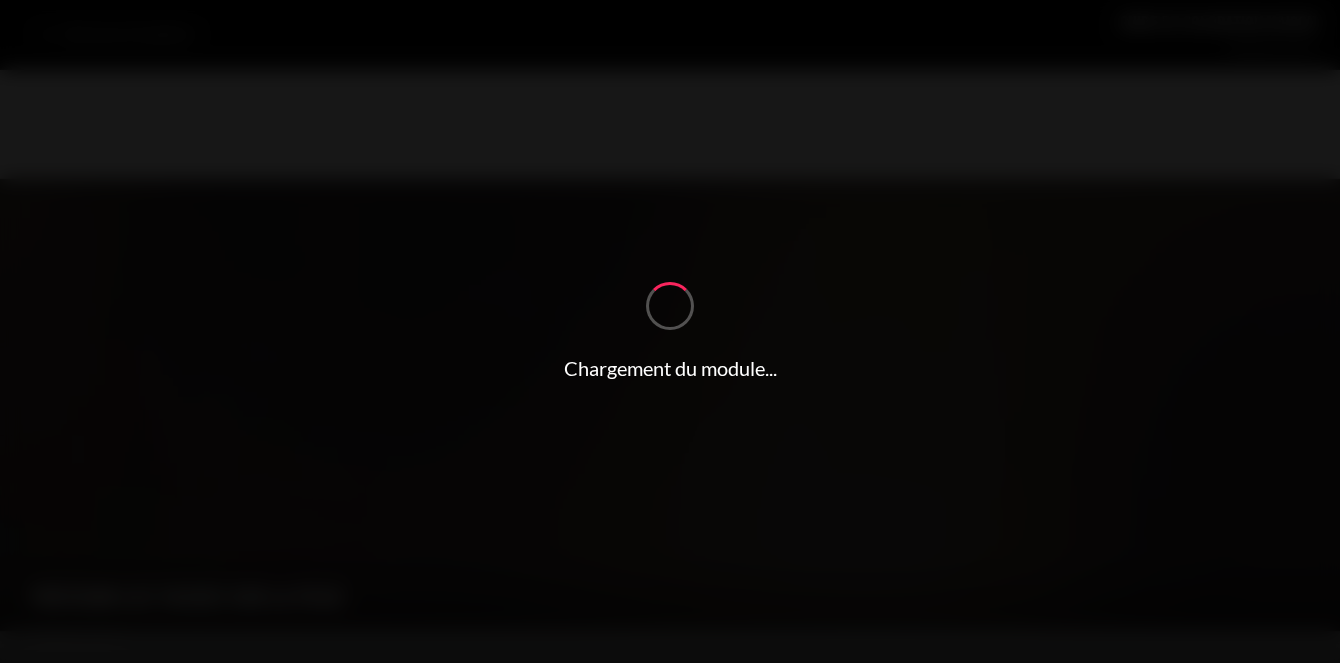 click on "Chargement du module..." at bounding box center (670, 331) 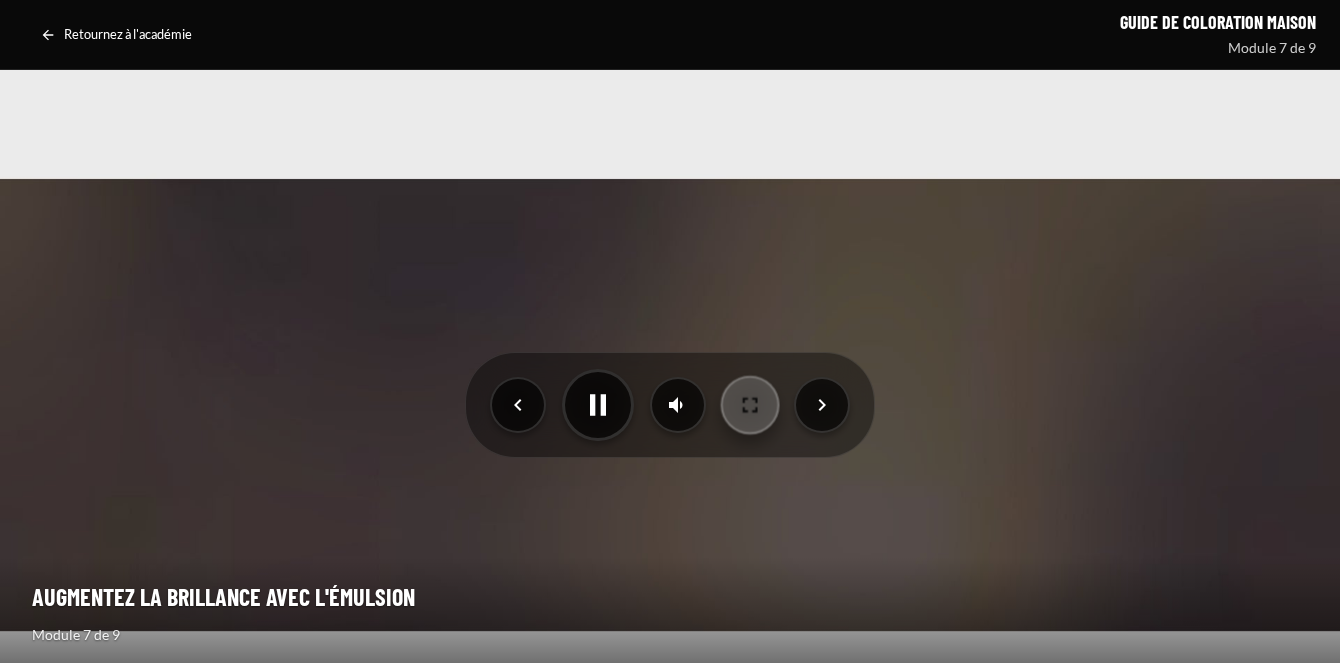 click 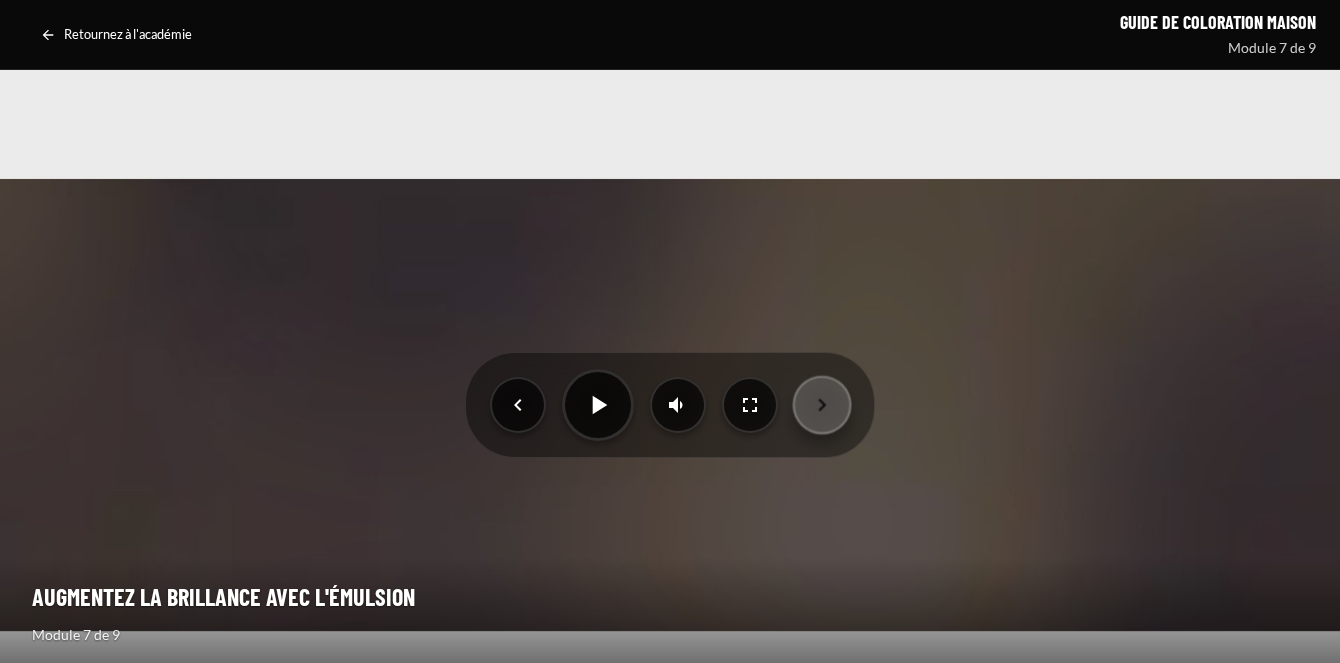click 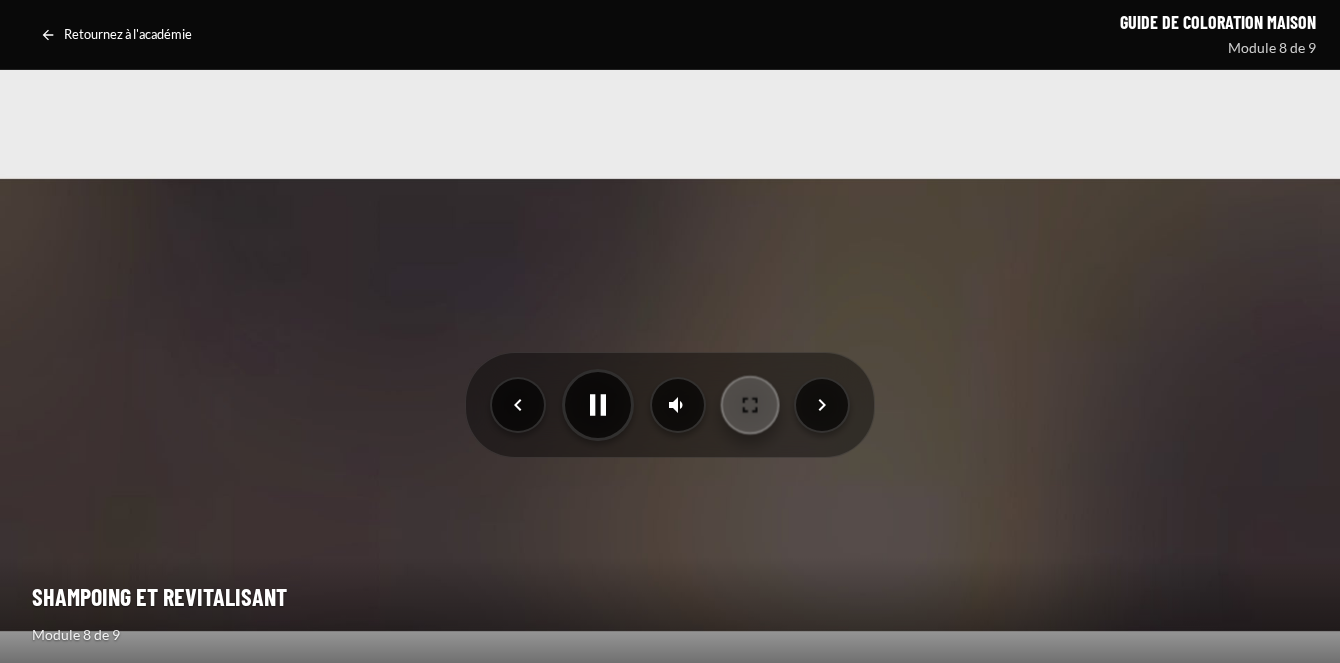 click 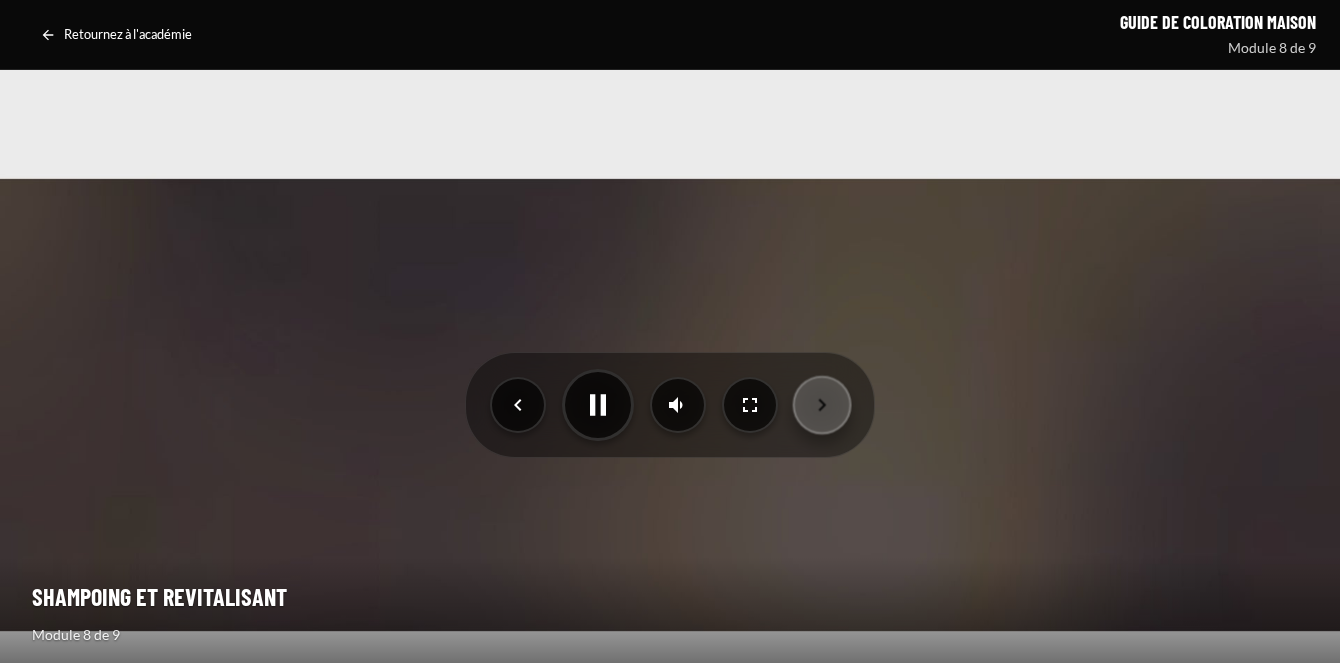click at bounding box center (822, 405) 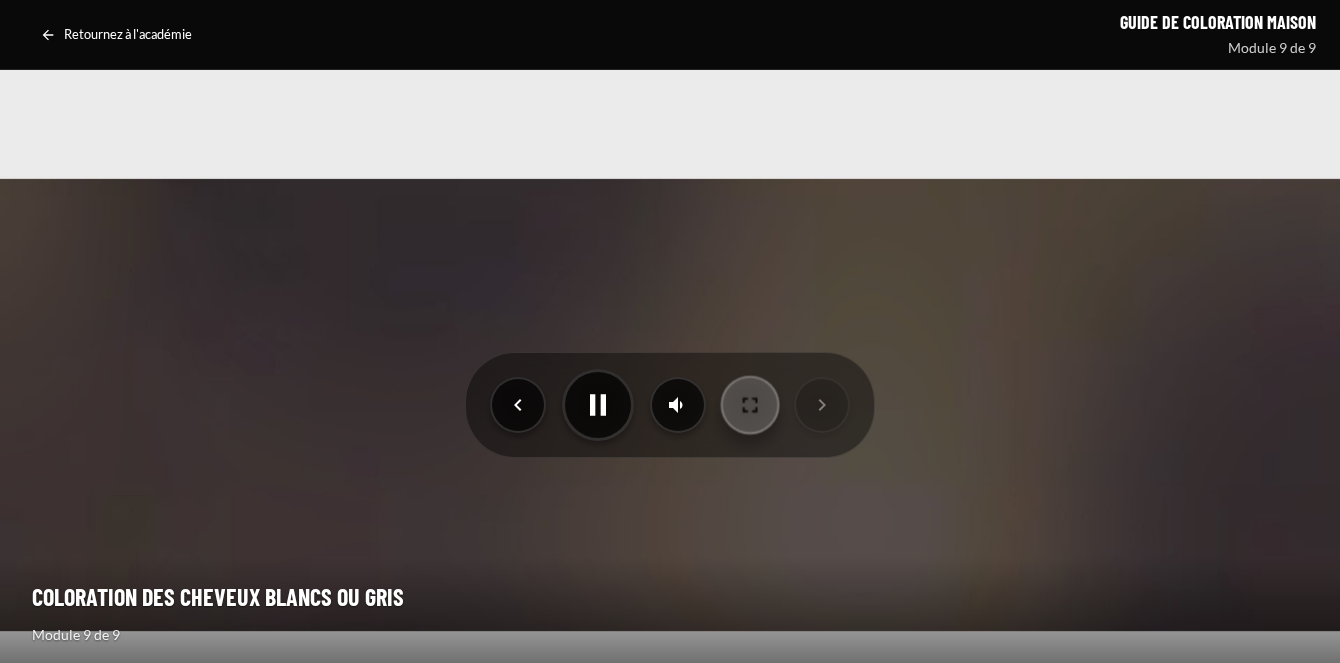 click 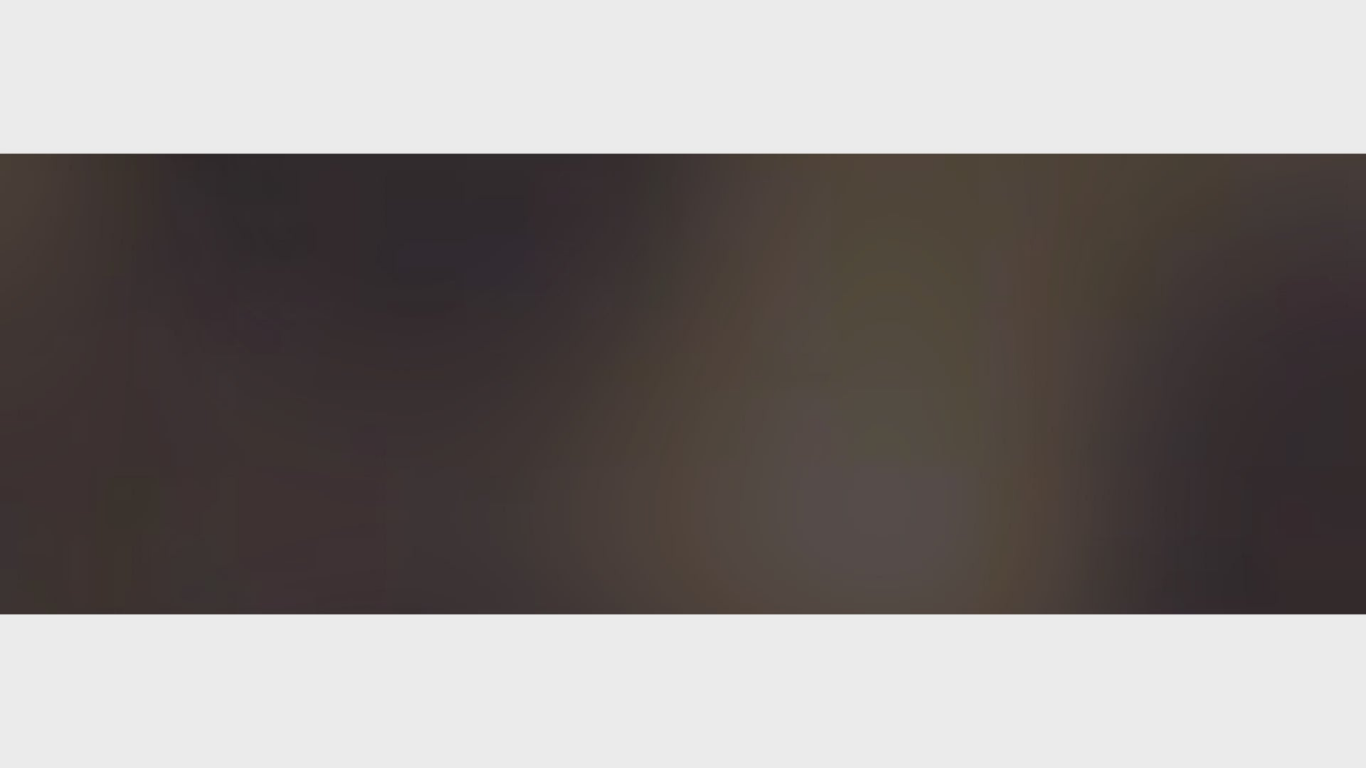 click at bounding box center [683, 384] 